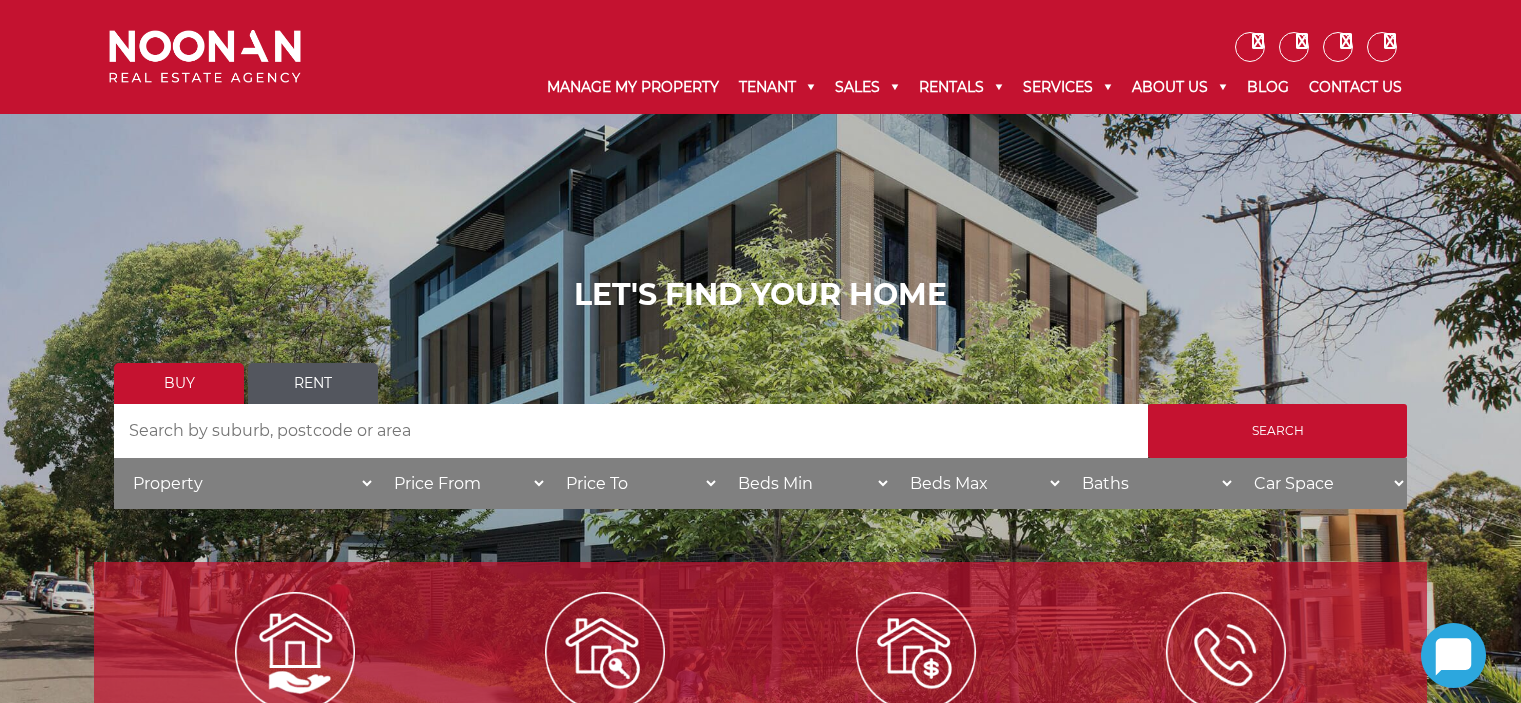 scroll, scrollTop: 0, scrollLeft: 0, axis: both 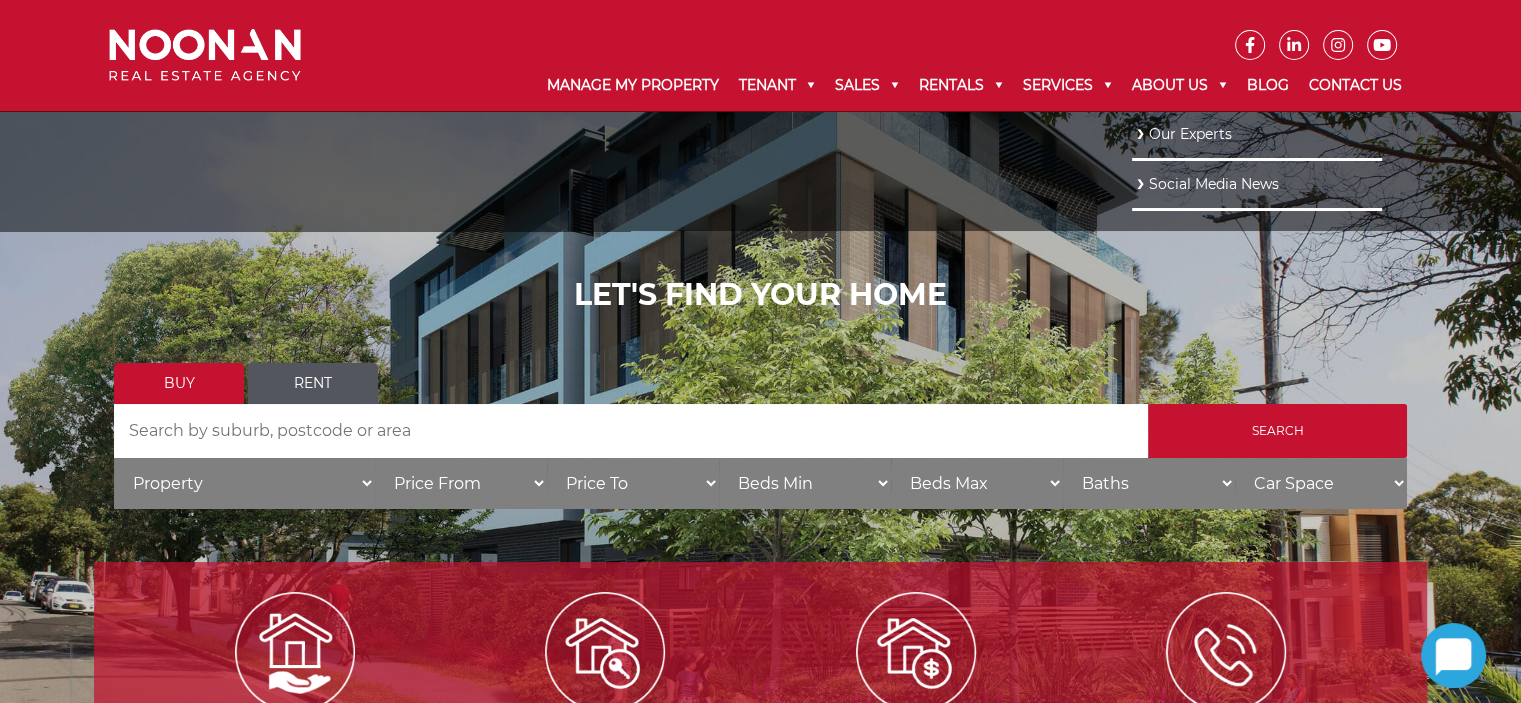 click on "Our Experts" at bounding box center [1257, 136] 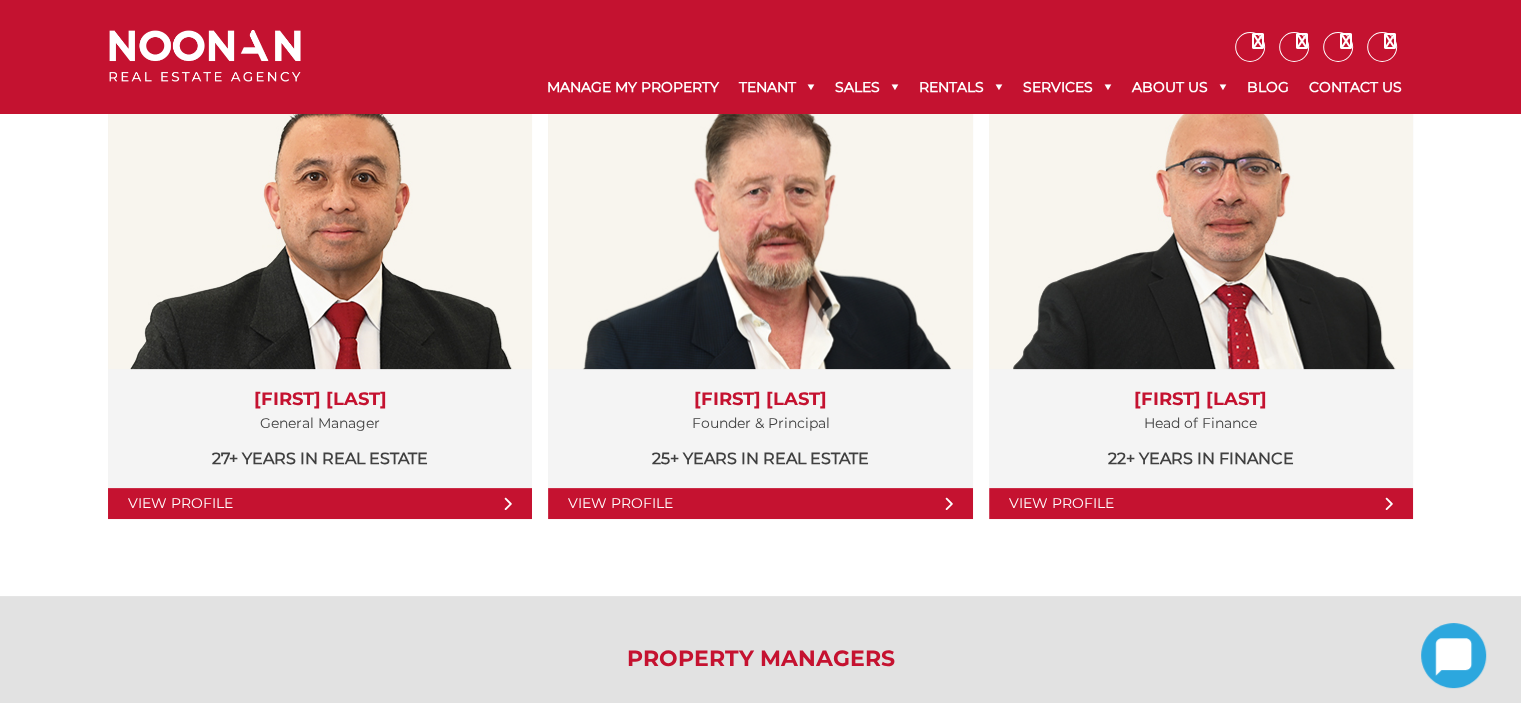 scroll, scrollTop: 500, scrollLeft: 0, axis: vertical 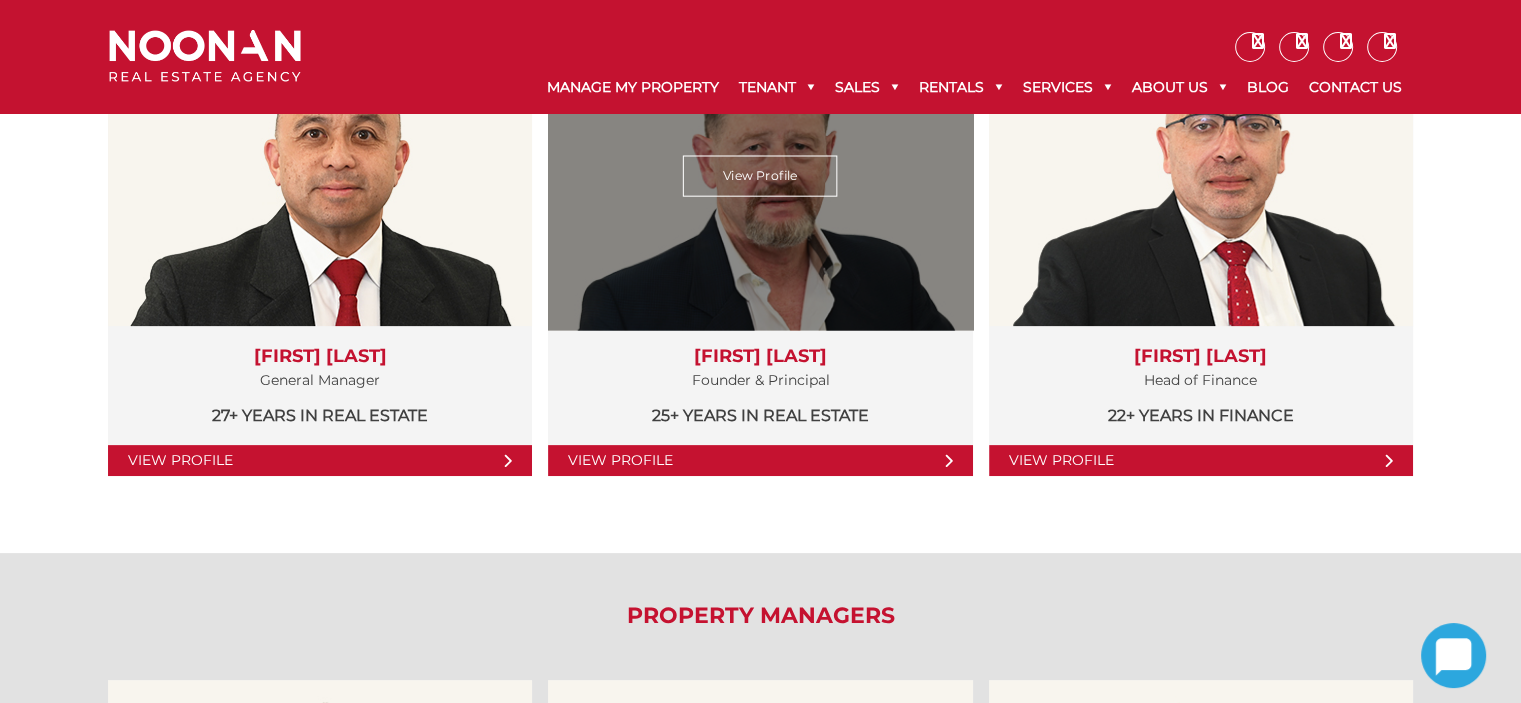 click on "View Profile" at bounding box center (760, 460) 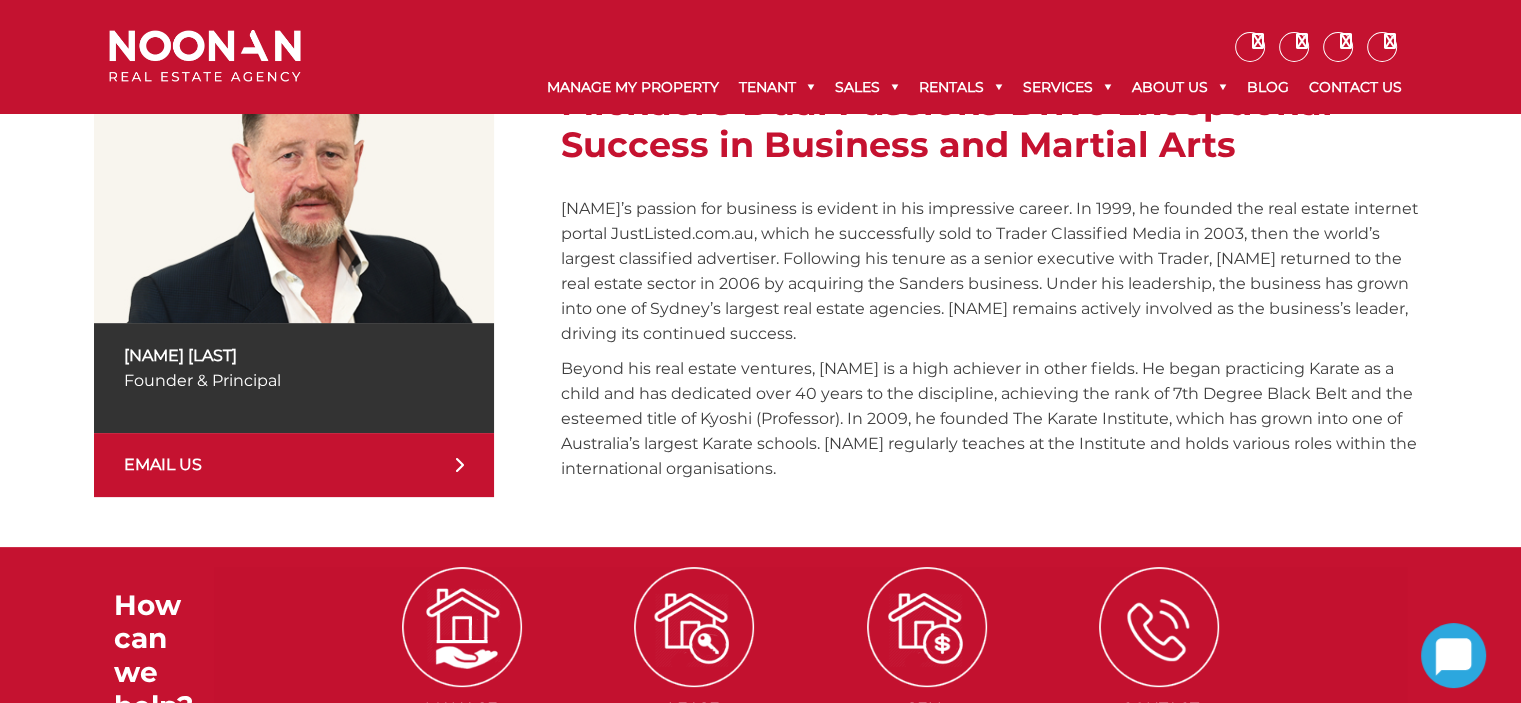 scroll, scrollTop: 500, scrollLeft: 0, axis: vertical 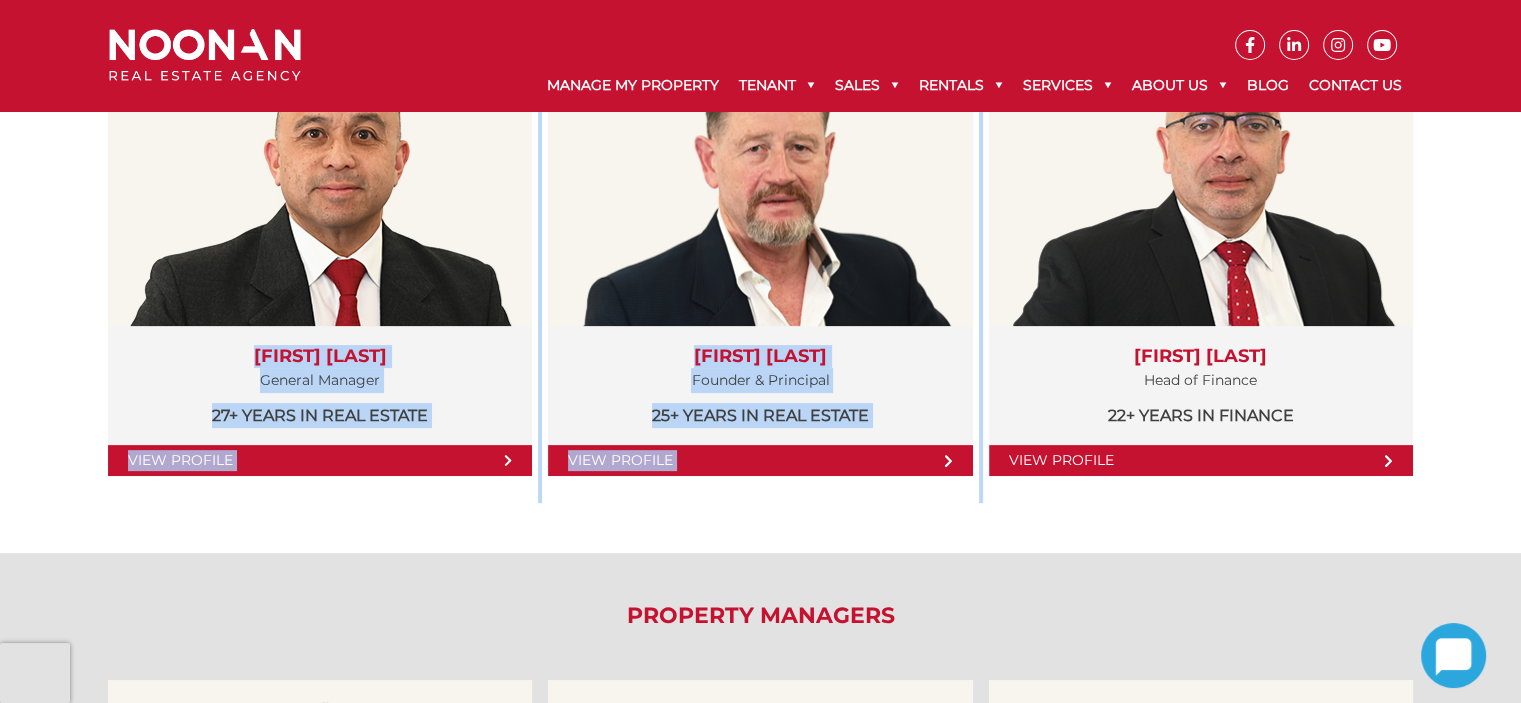 drag, startPoint x: 1269, startPoint y: 260, endPoint x: 0, endPoint y: 406, distance: 1277.3711 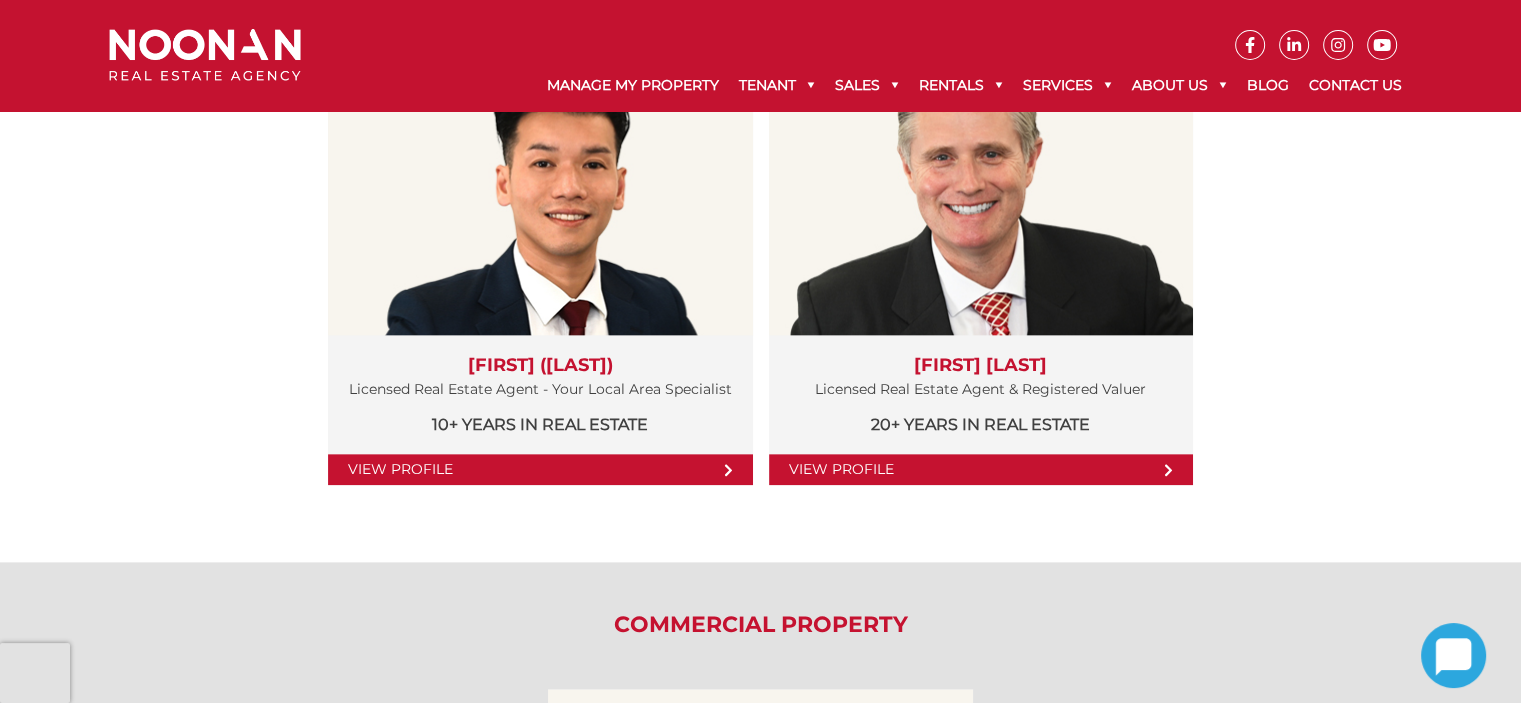 scroll, scrollTop: 2300, scrollLeft: 0, axis: vertical 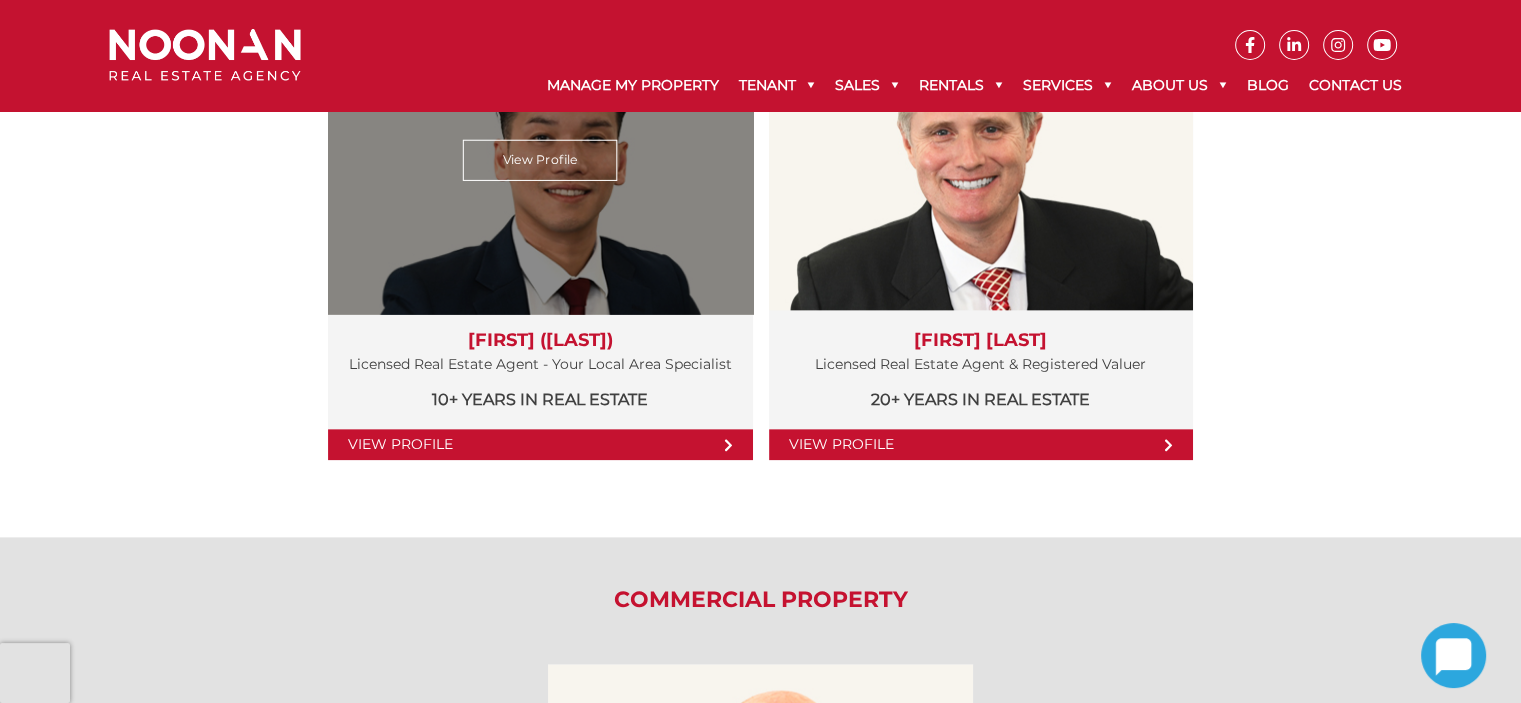 click on "View Profile" at bounding box center [540, 444] 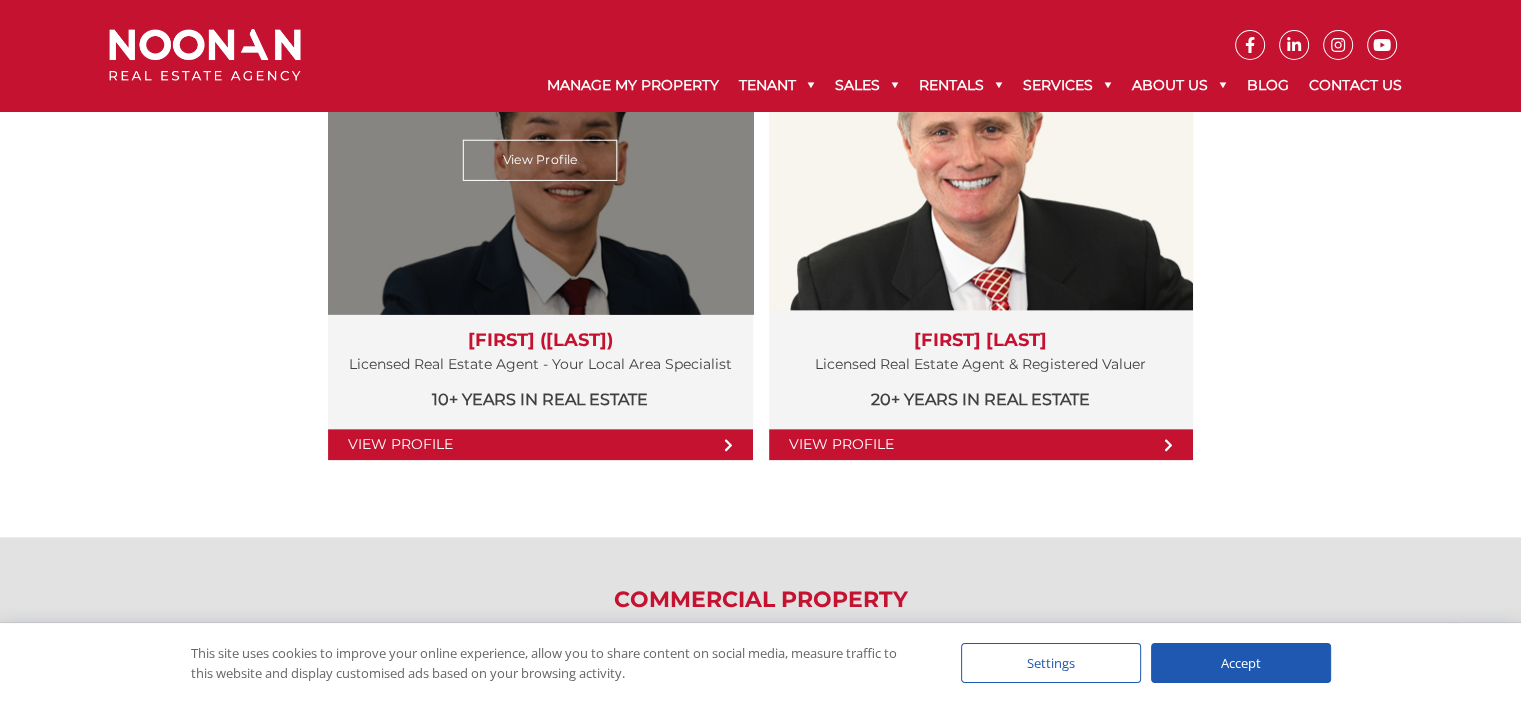 click on "View Profile" at bounding box center (540, 444) 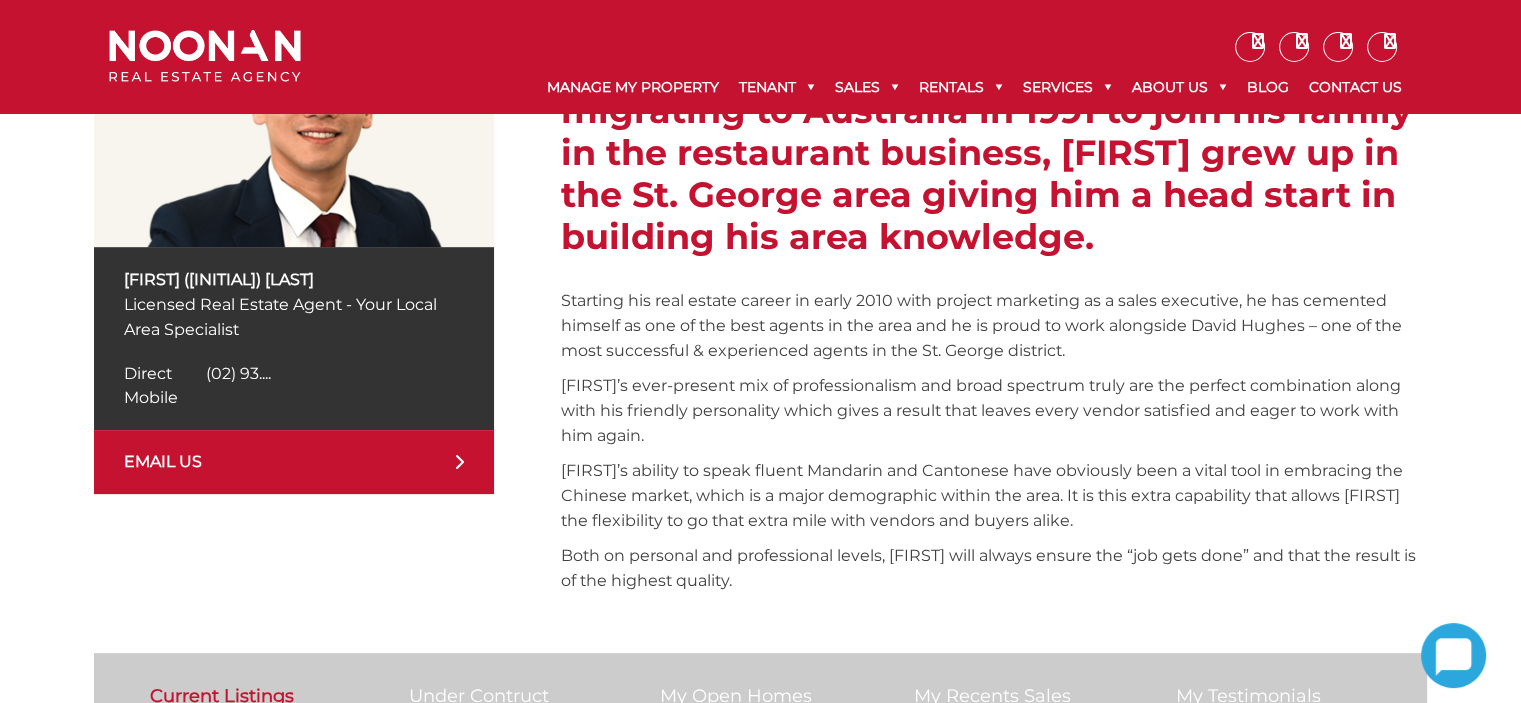 scroll, scrollTop: 500, scrollLeft: 0, axis: vertical 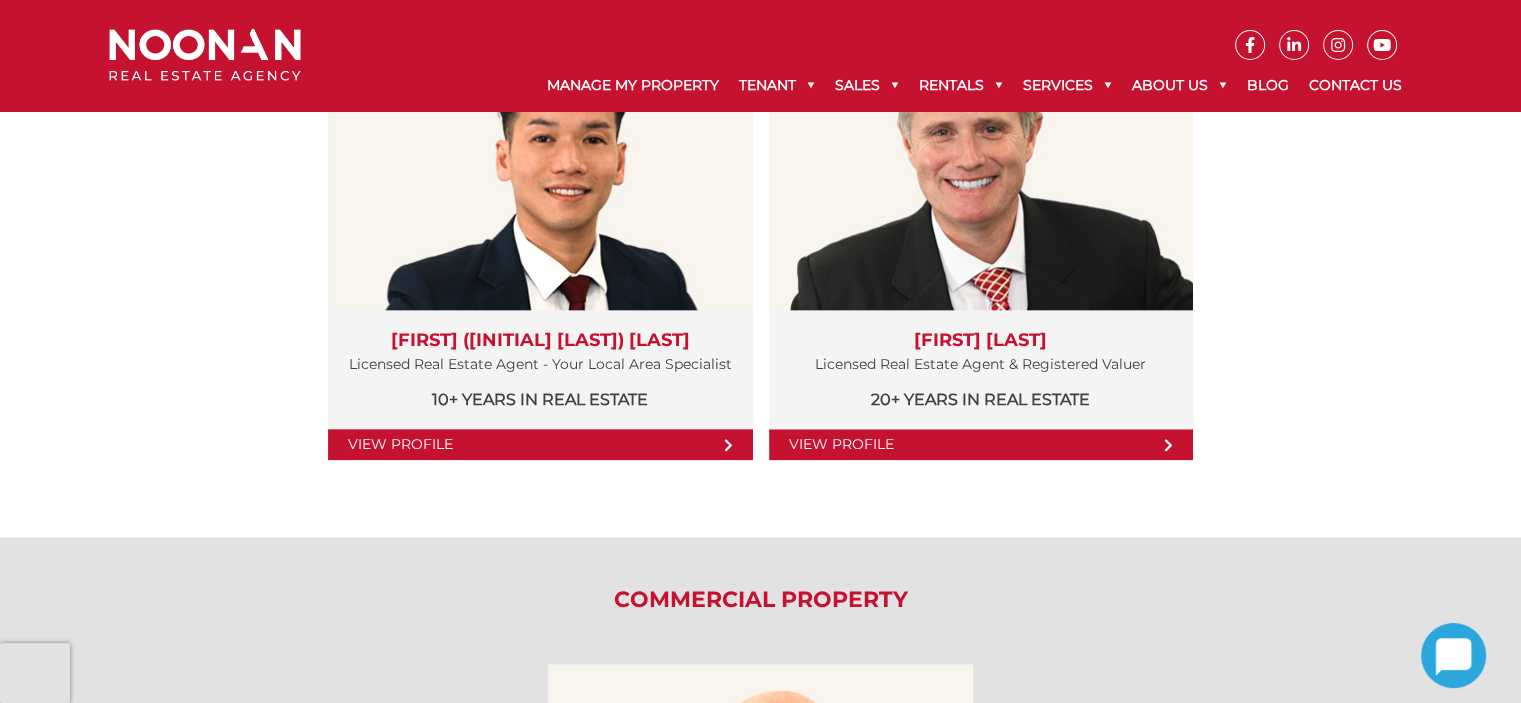 click on "View Profile" at bounding box center [981, 444] 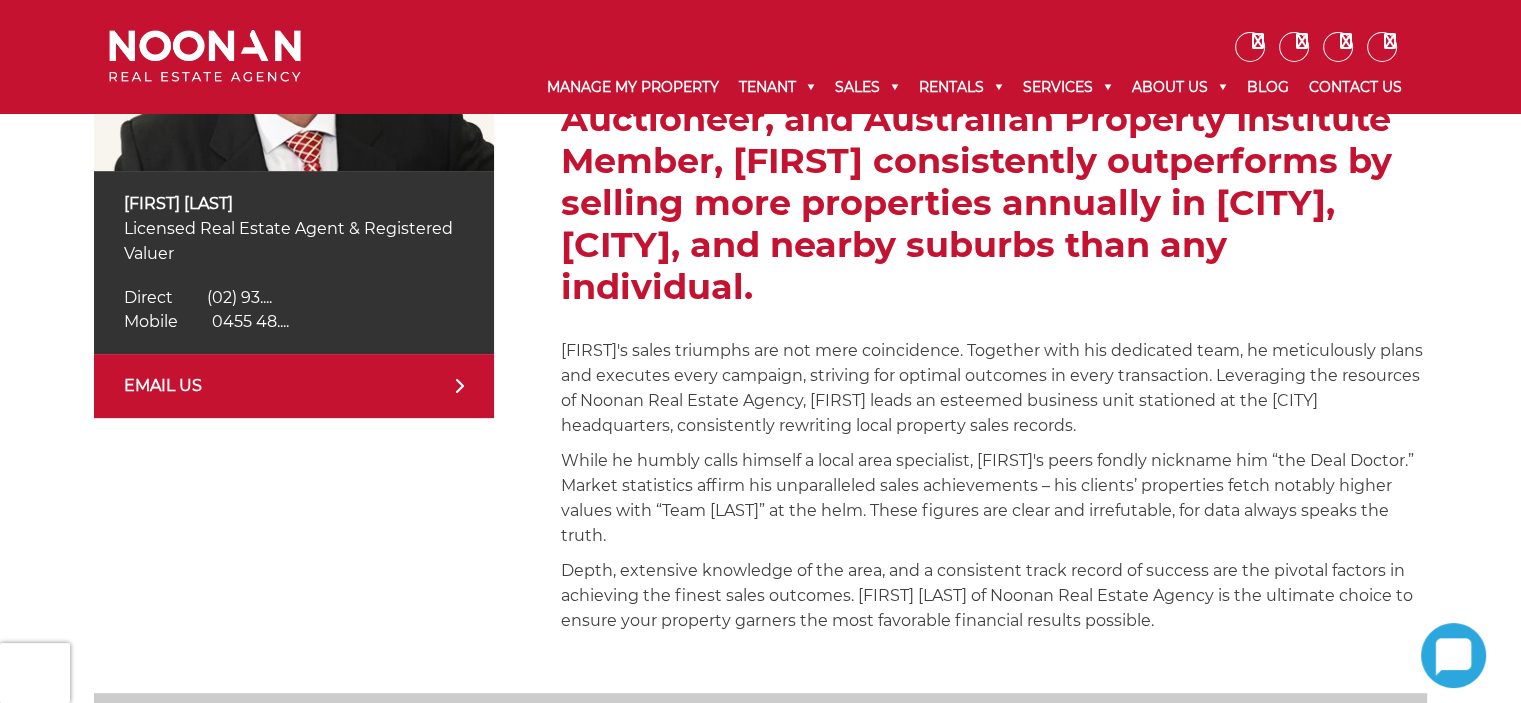 scroll, scrollTop: 562, scrollLeft: 0, axis: vertical 